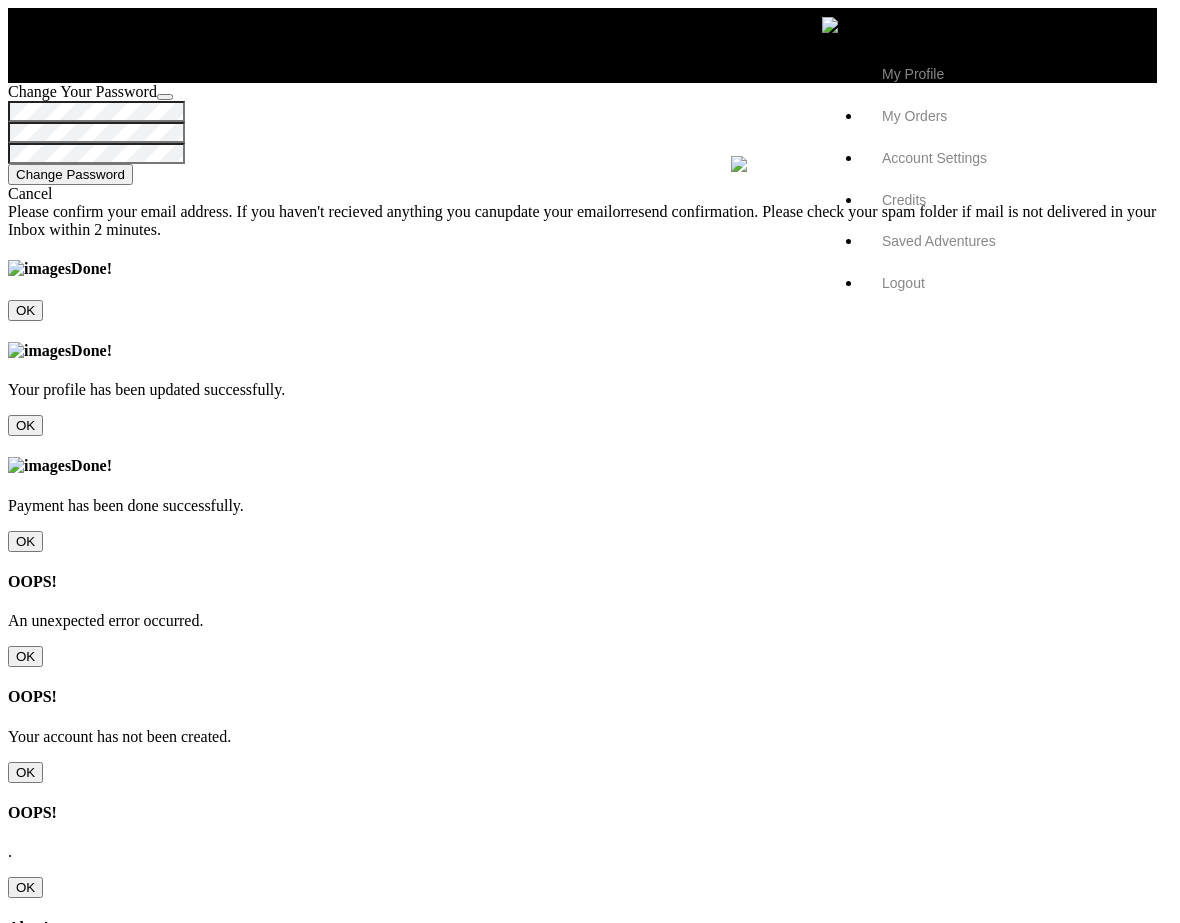 scroll, scrollTop: 0, scrollLeft: 0, axis: both 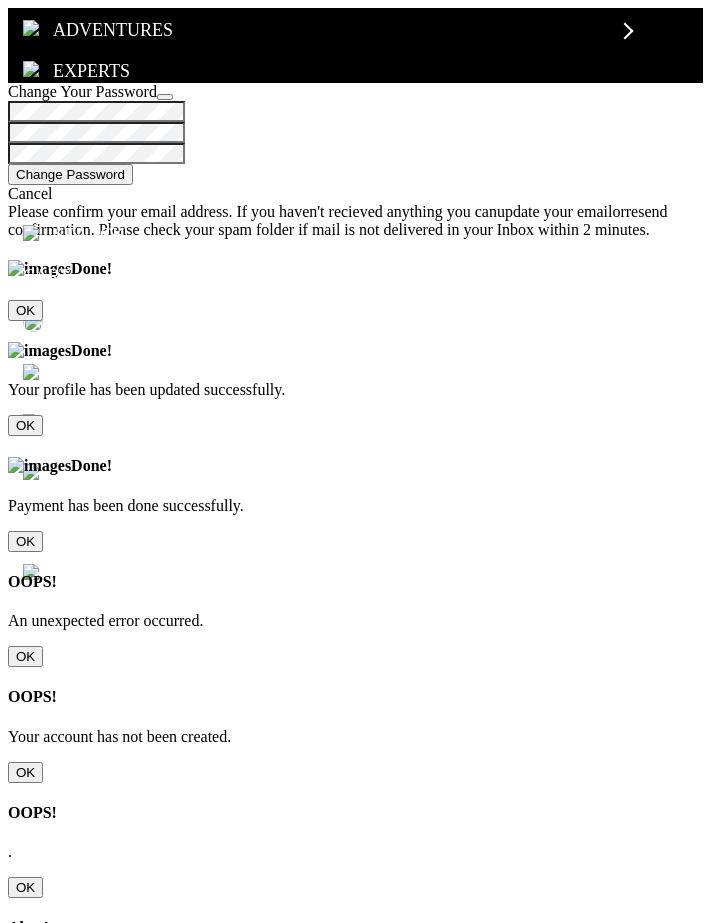 click on "OK" at bounding box center (25, 656) 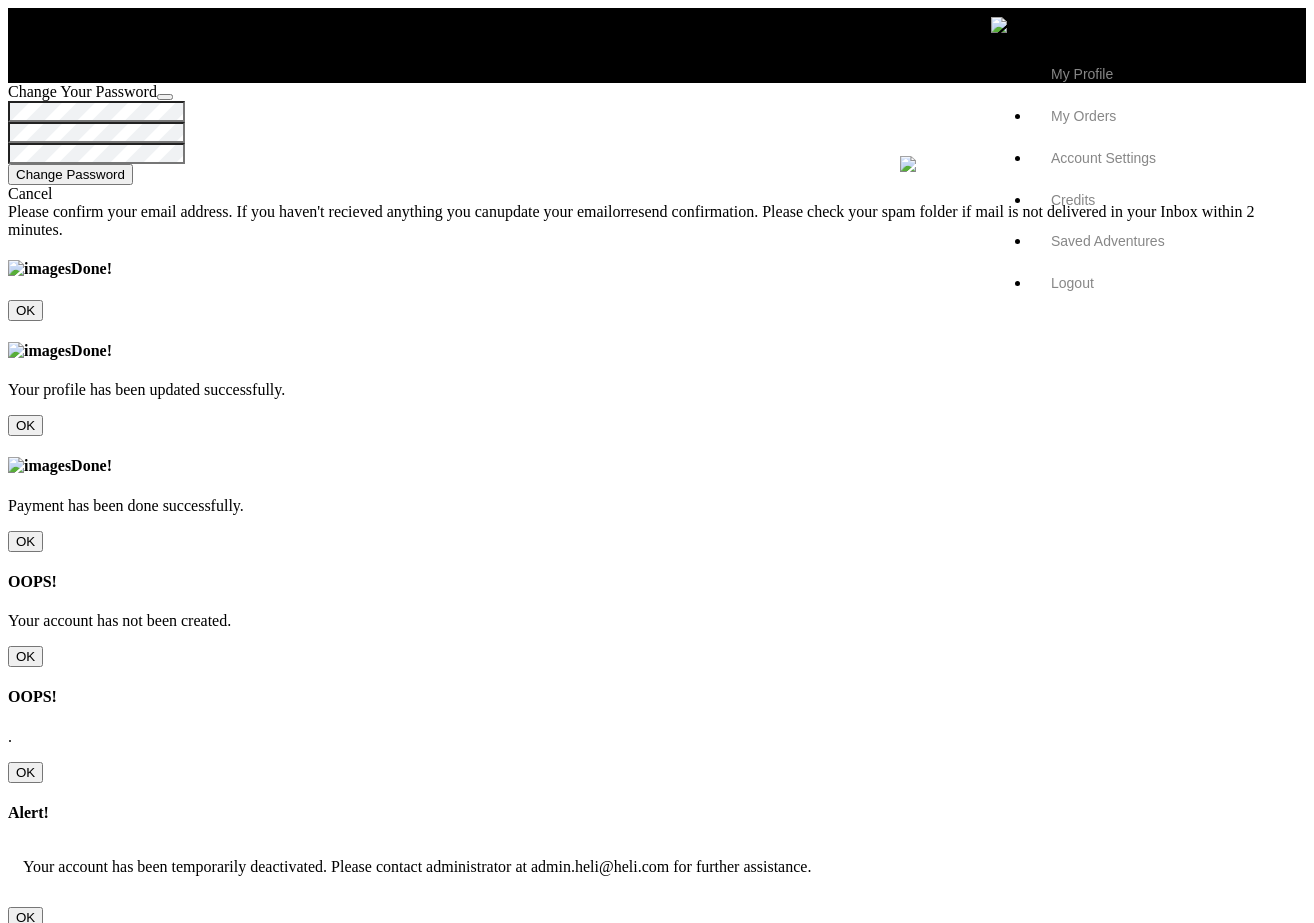 click at bounding box center (657, 2570) 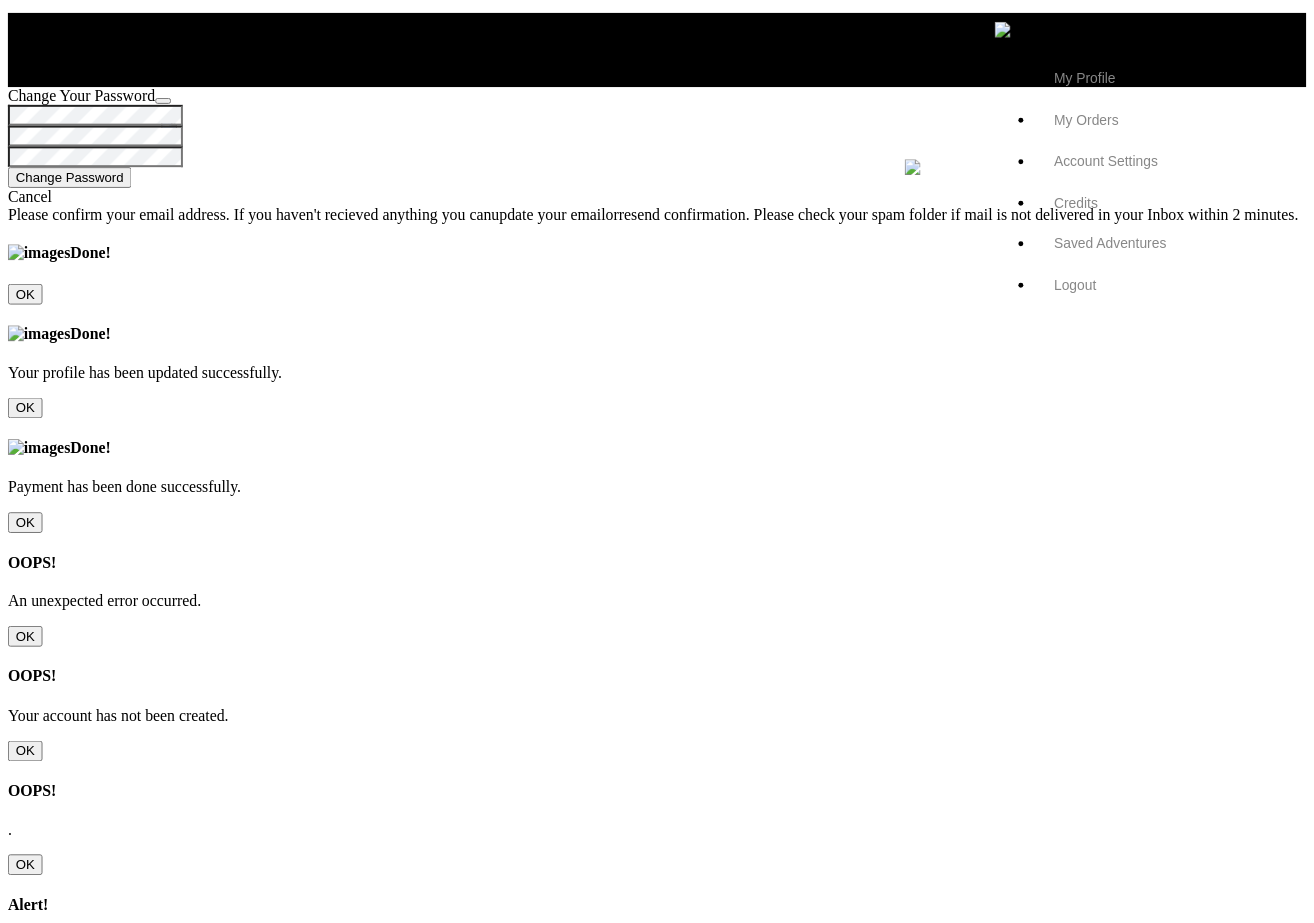 scroll, scrollTop: 0, scrollLeft: 0, axis: both 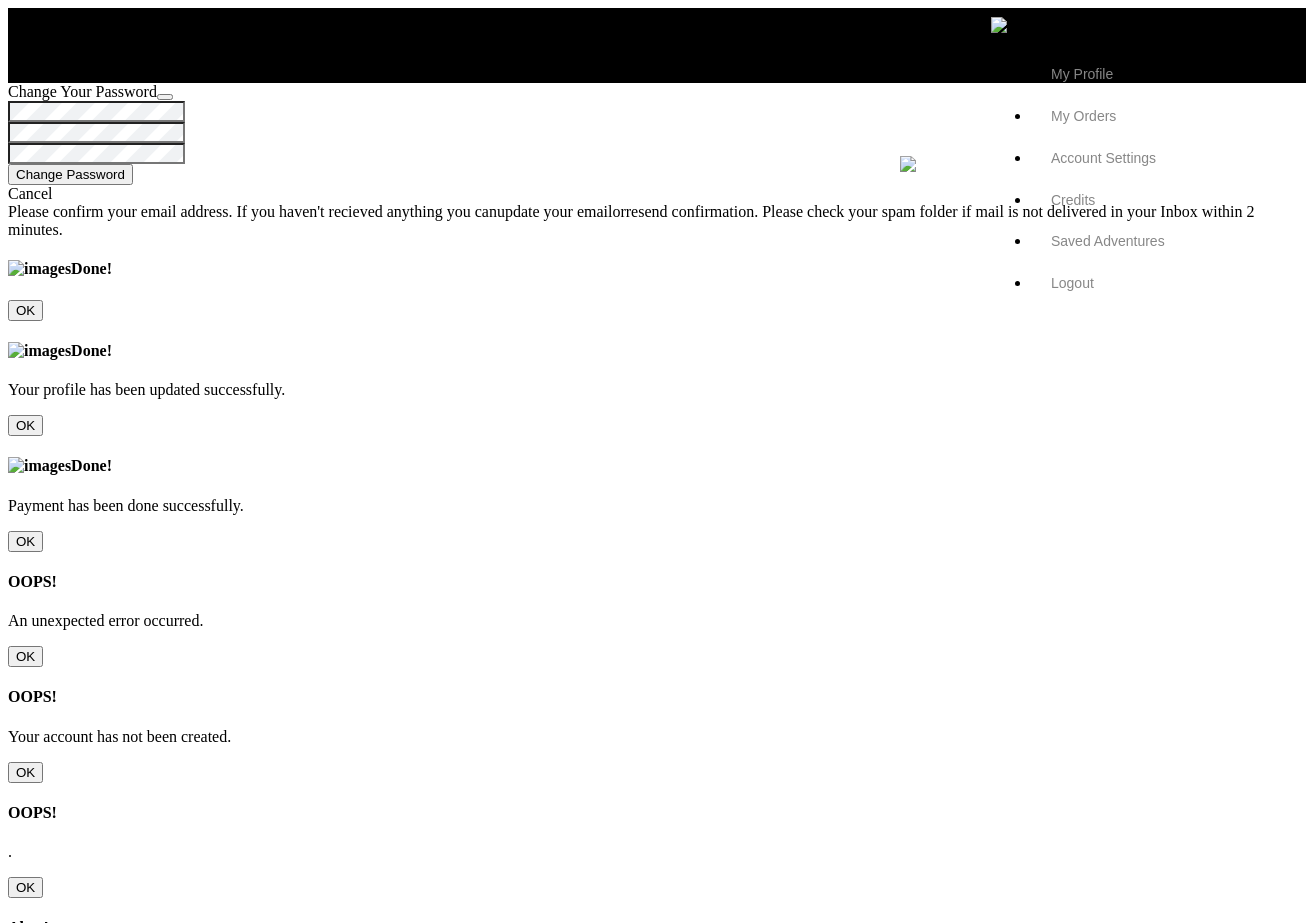 click at bounding box center (8, 164) 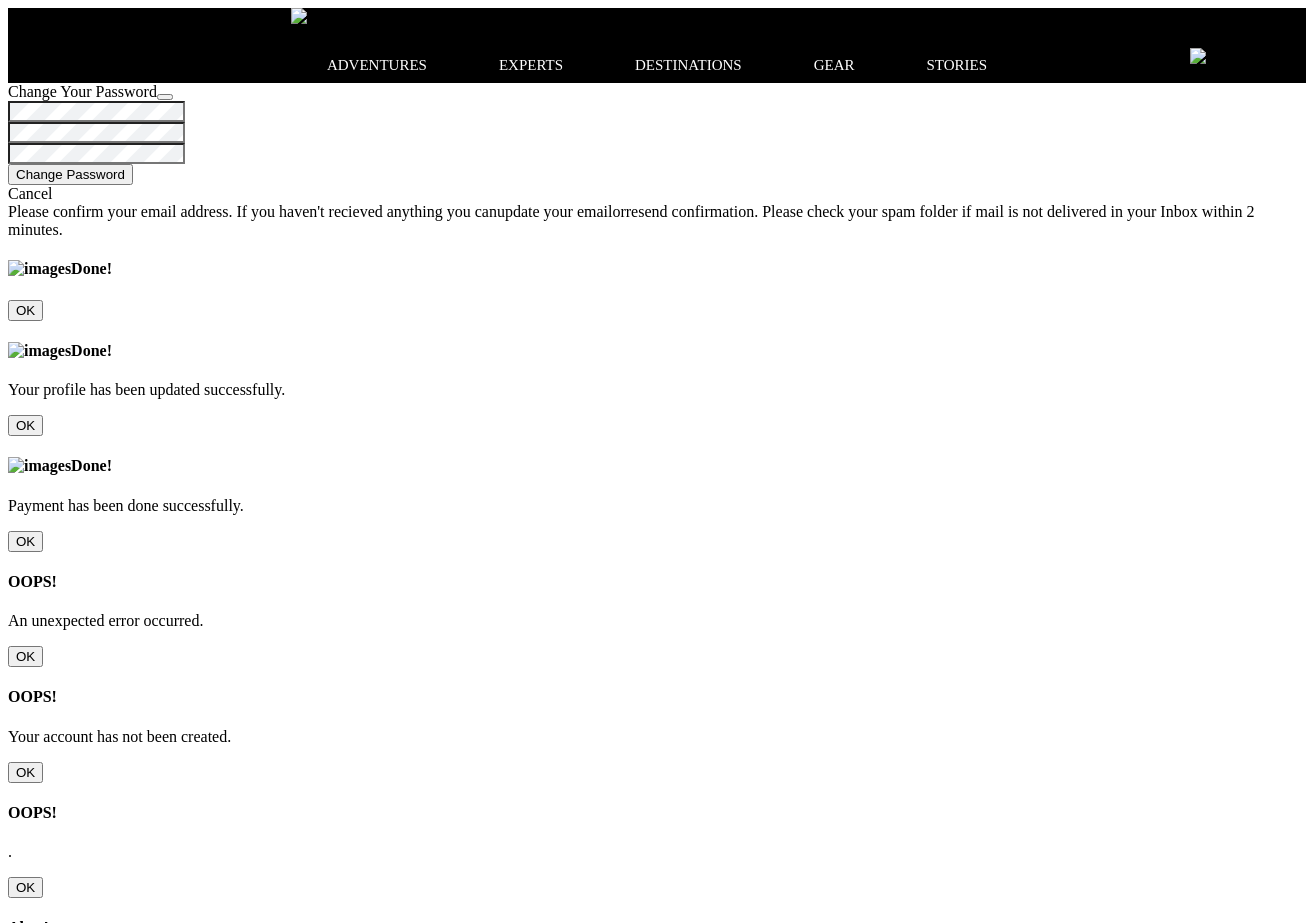 click on "THE WORLD'S BEST EXPERIENCES" at bounding box center [628, 2863] 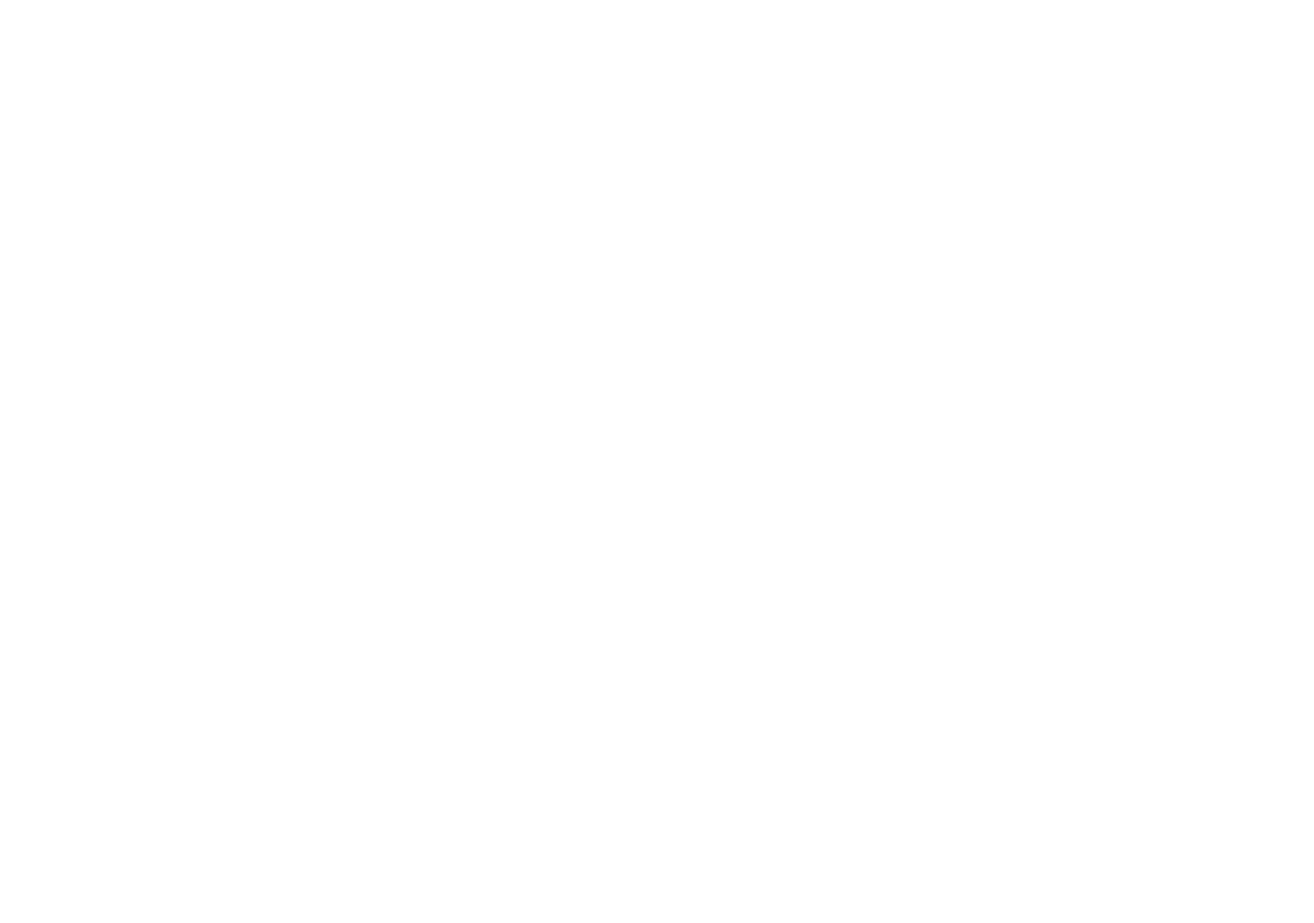 scroll, scrollTop: 0, scrollLeft: 0, axis: both 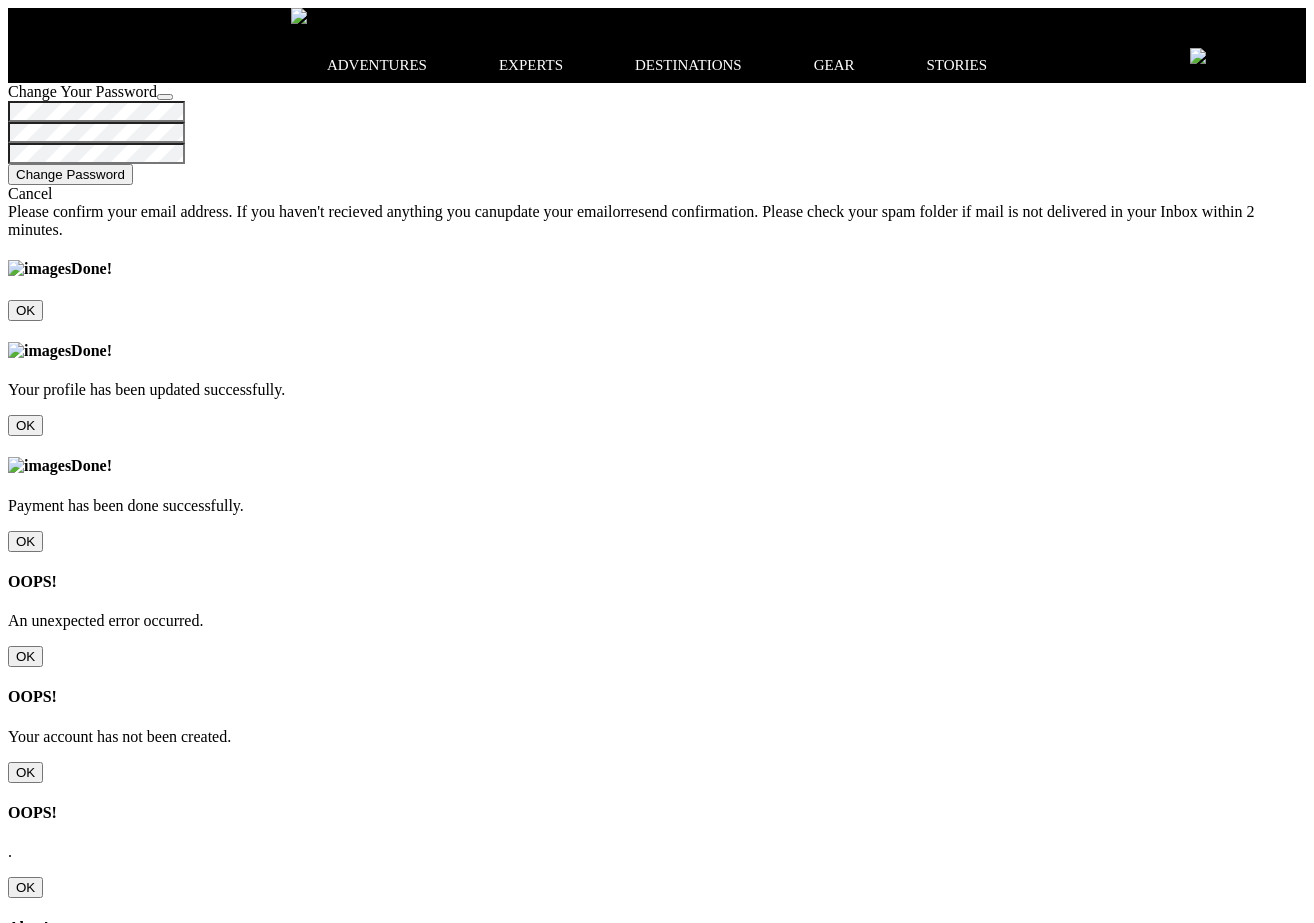 click at bounding box center (1286, 56) 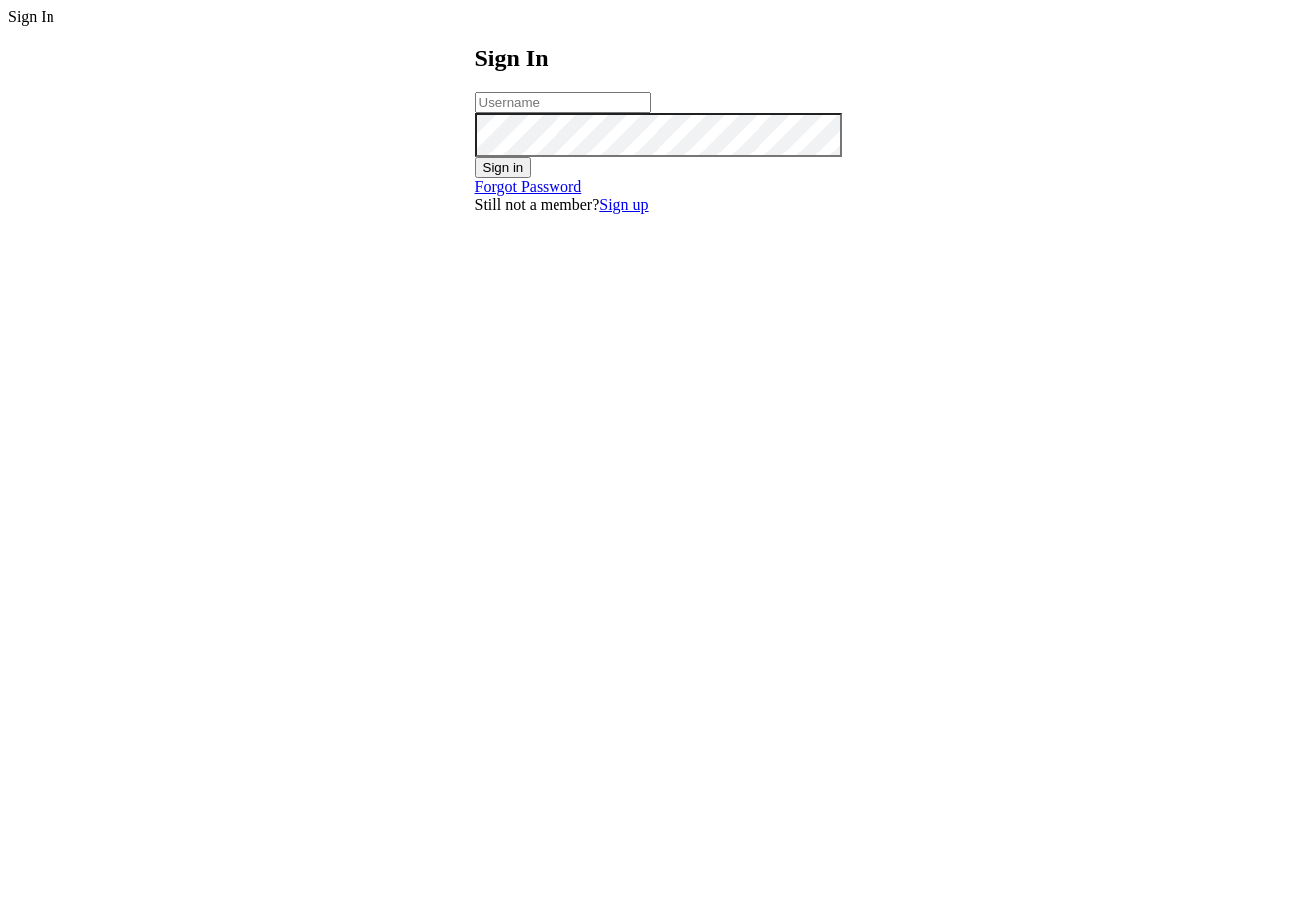type on "chandan101@yopmail.com" 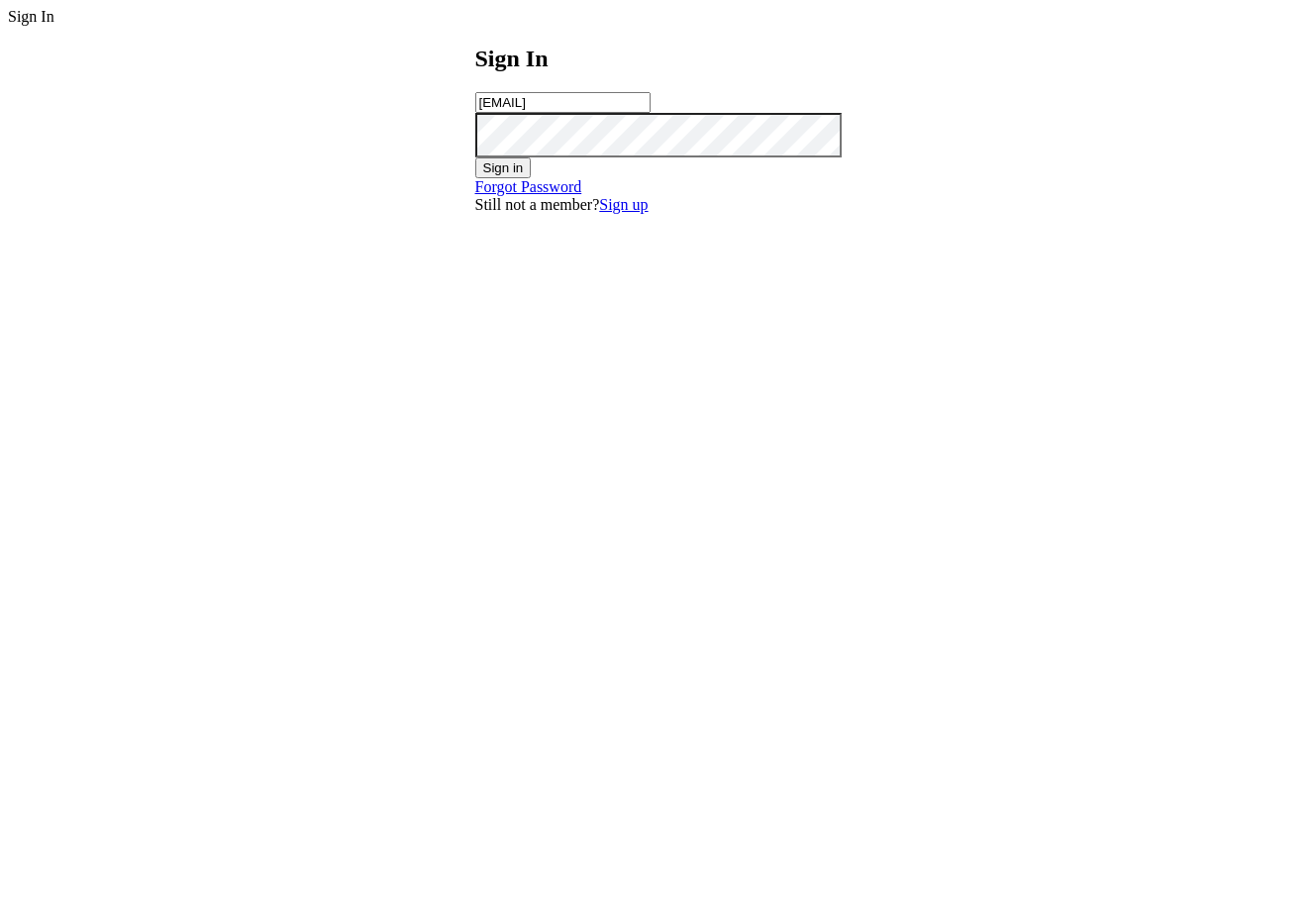 click on "Sign in" at bounding box center (503, 167) 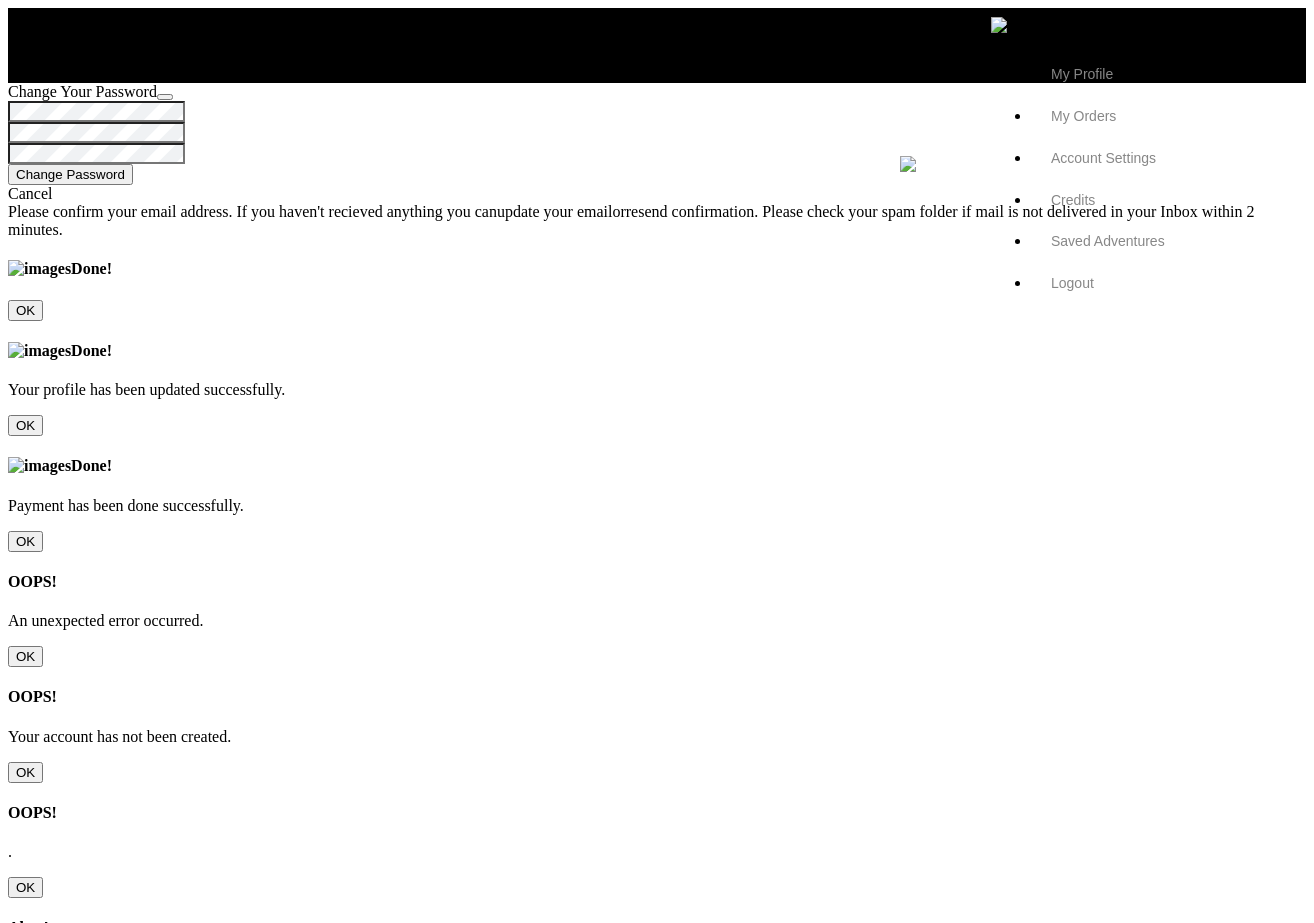 click at bounding box center [1141, 37] 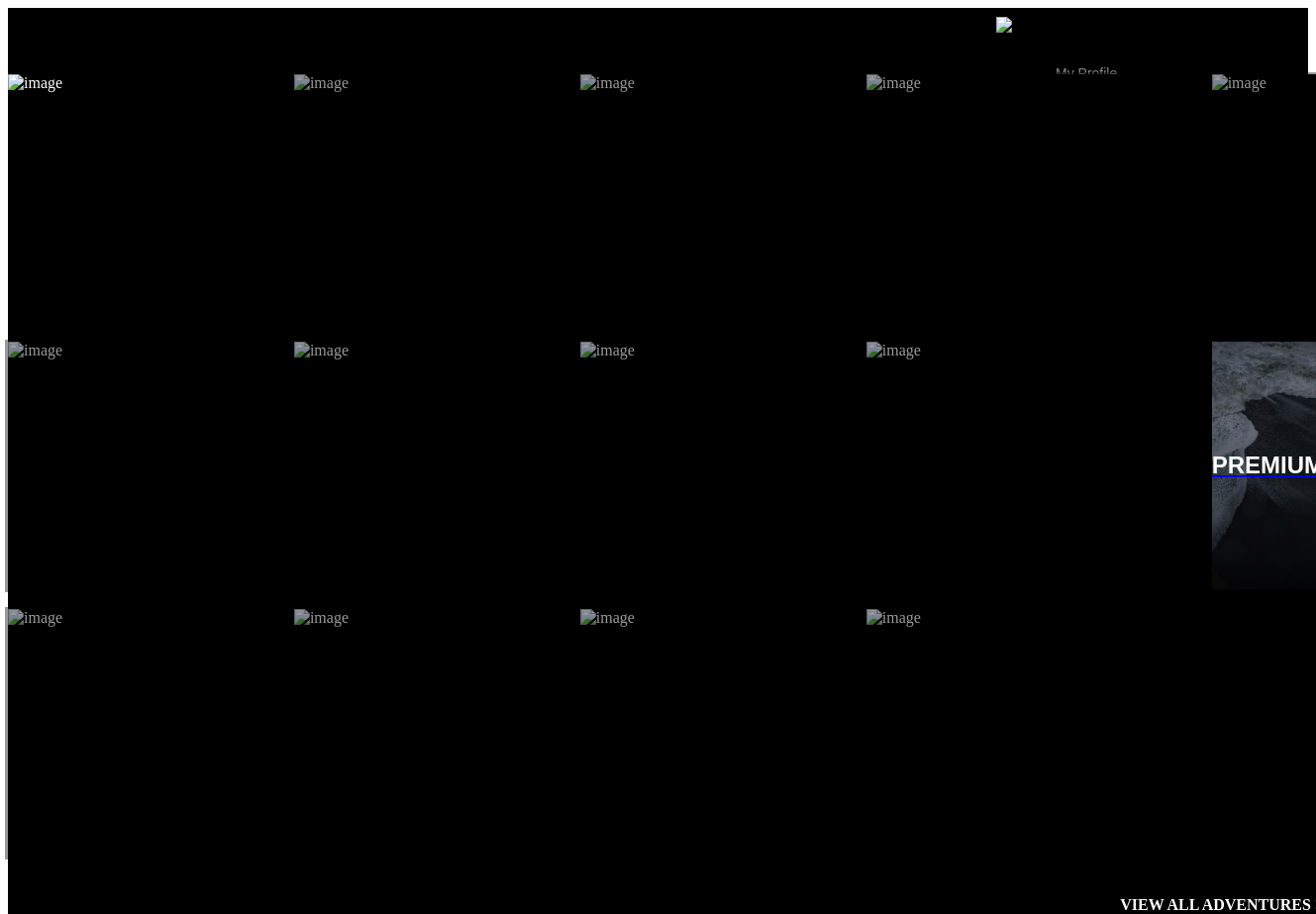 click at bounding box center [141, 198] 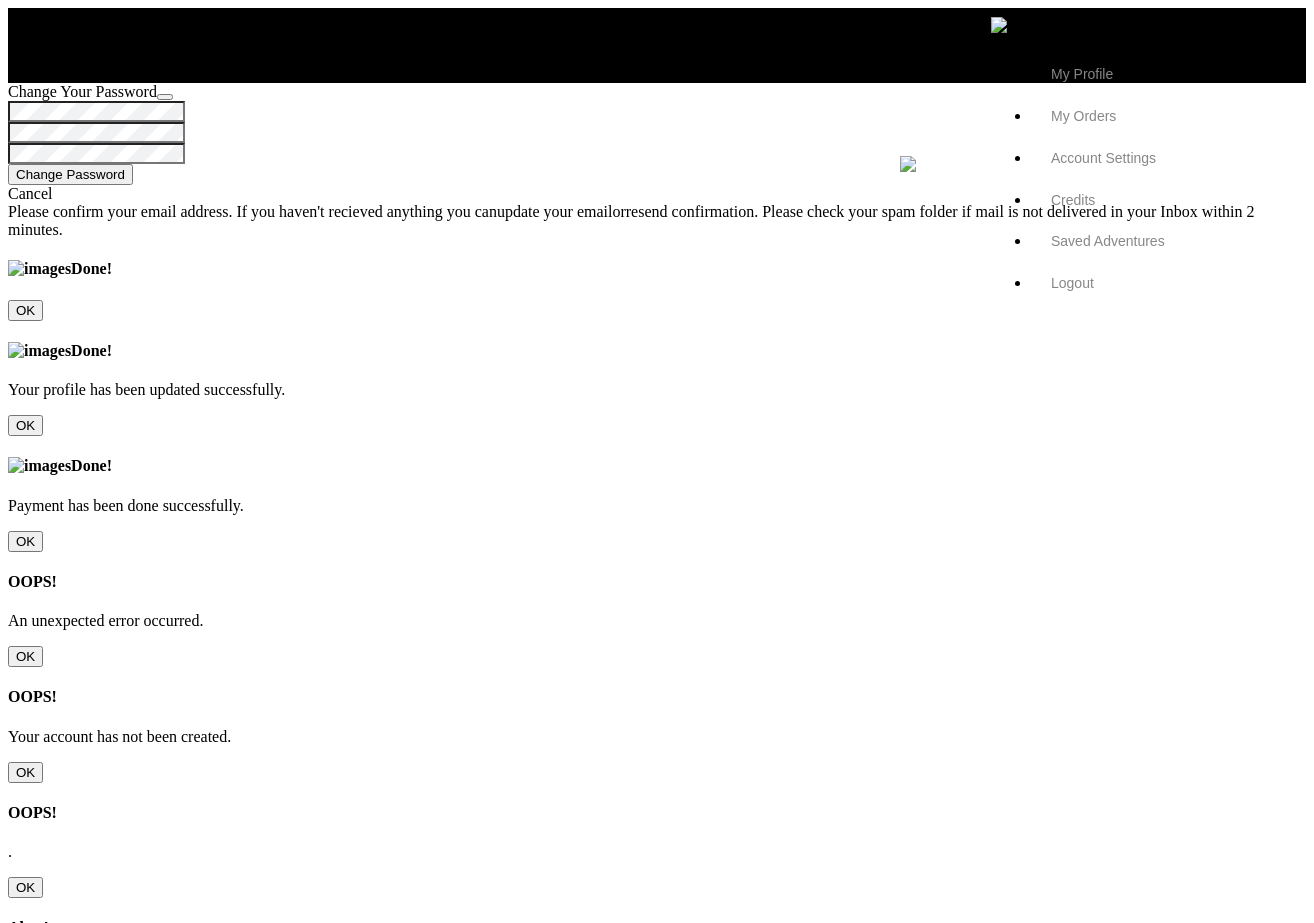 click at bounding box center [1141, 37] 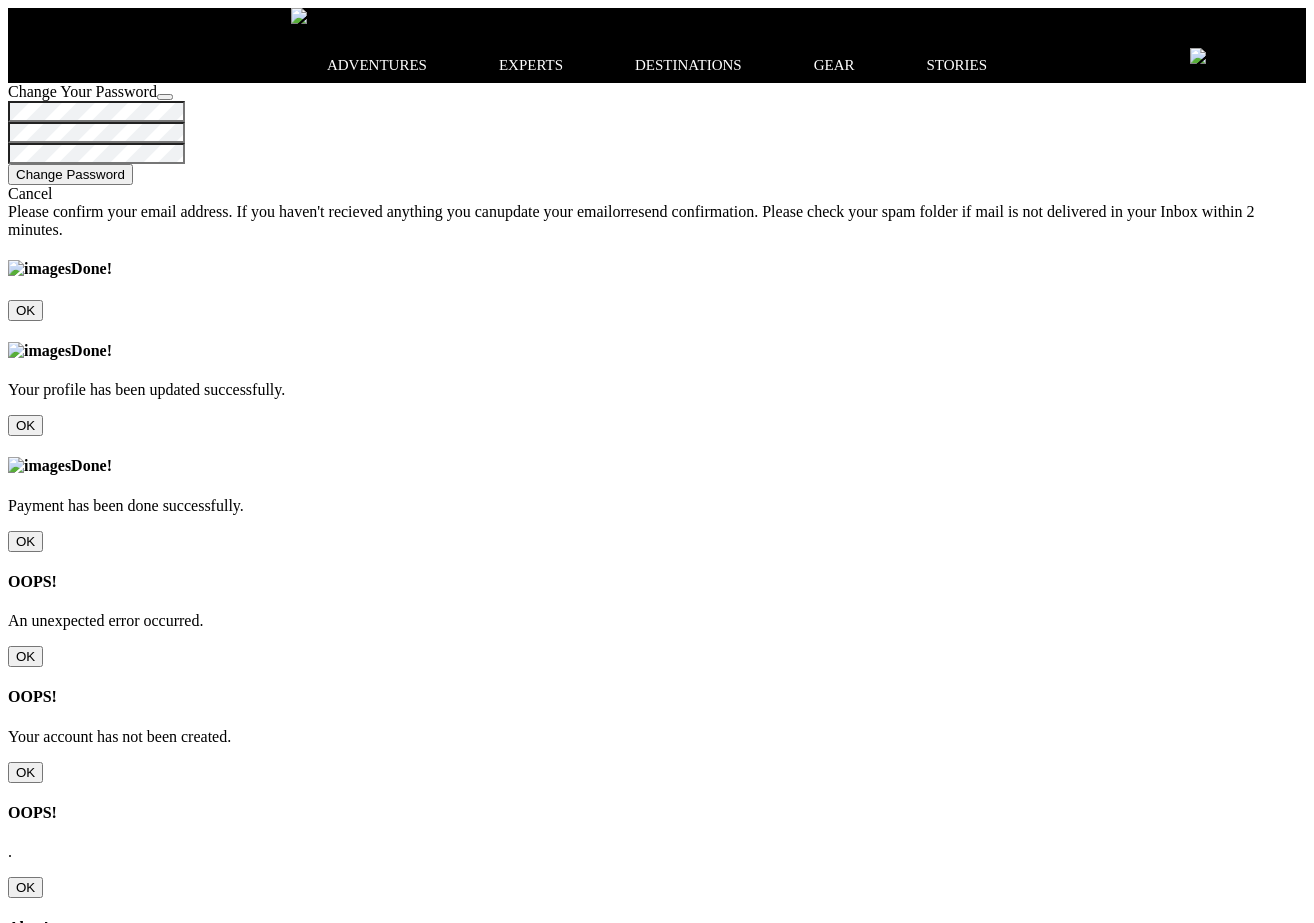 scroll, scrollTop: 0, scrollLeft: 0, axis: both 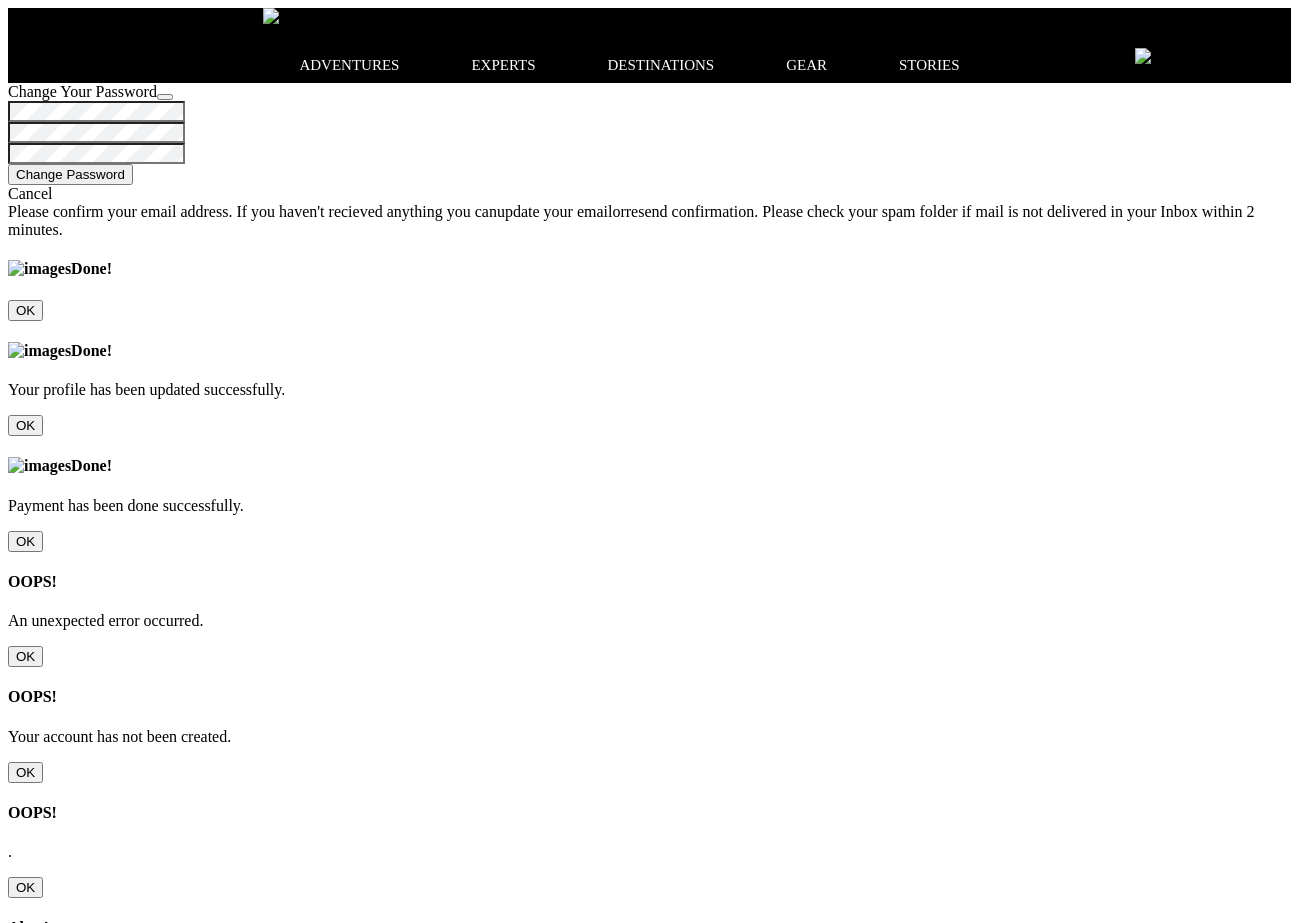 click on "OK" at bounding box center (25, 656) 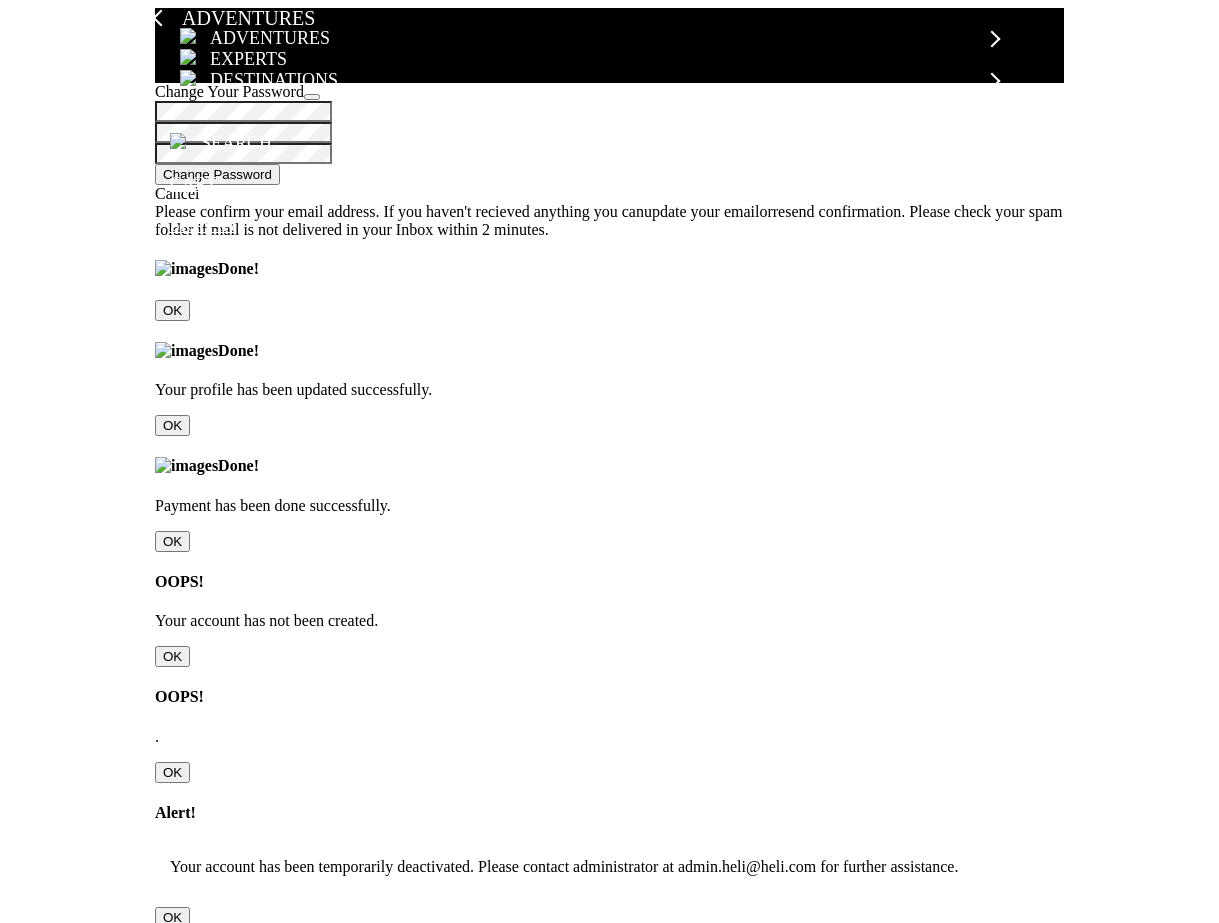 scroll, scrollTop: 903, scrollLeft: 0, axis: vertical 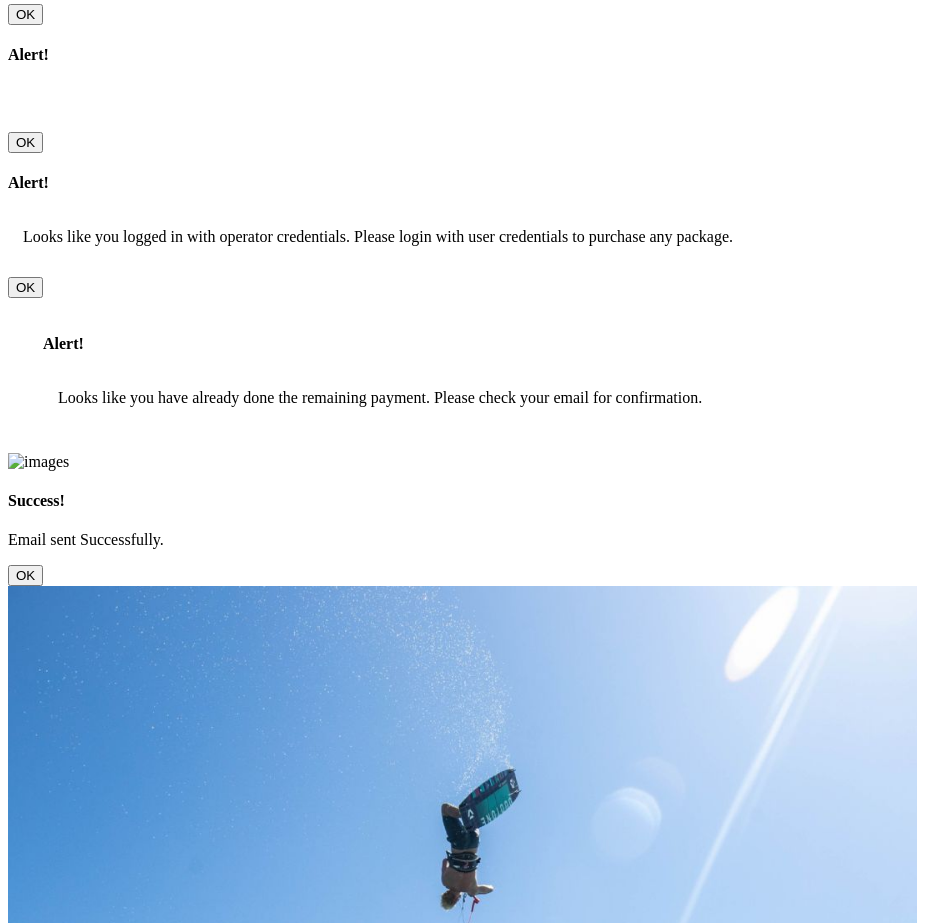 click on "adventures adventures  experts  destinations  gear  stories  search cart sign in search Suggested Searches  Change Your Password   Change Password   Cancel   Please confirm your email address. If you haven't recieved anything you can  update your email  or  resend confirmation . Please check your spam folder if mail is not delivered in your Inbox within 2 minutes.   Done!  OK  Done!  Your profile has been updated successfully. OK  Done!  Payment has been done successfully. OK OOPS! An unexpected error occurred. OK OOPS! Your account has not been created. OK OOPS! . OK Alert!  Your account has been temporarily deactivated. Please contact administrator at admin.heli@heli.com for further assistance.  OK Alert! OK Alert!  Looks like you logged in with operator credentials. Please login with user credentials to purchase any package.  OK Alert!  Looks like you have already done the remaining payment. Please check your email for confirmation.  Success! Email sent Successfully. OK" at bounding box center [462, 22364] 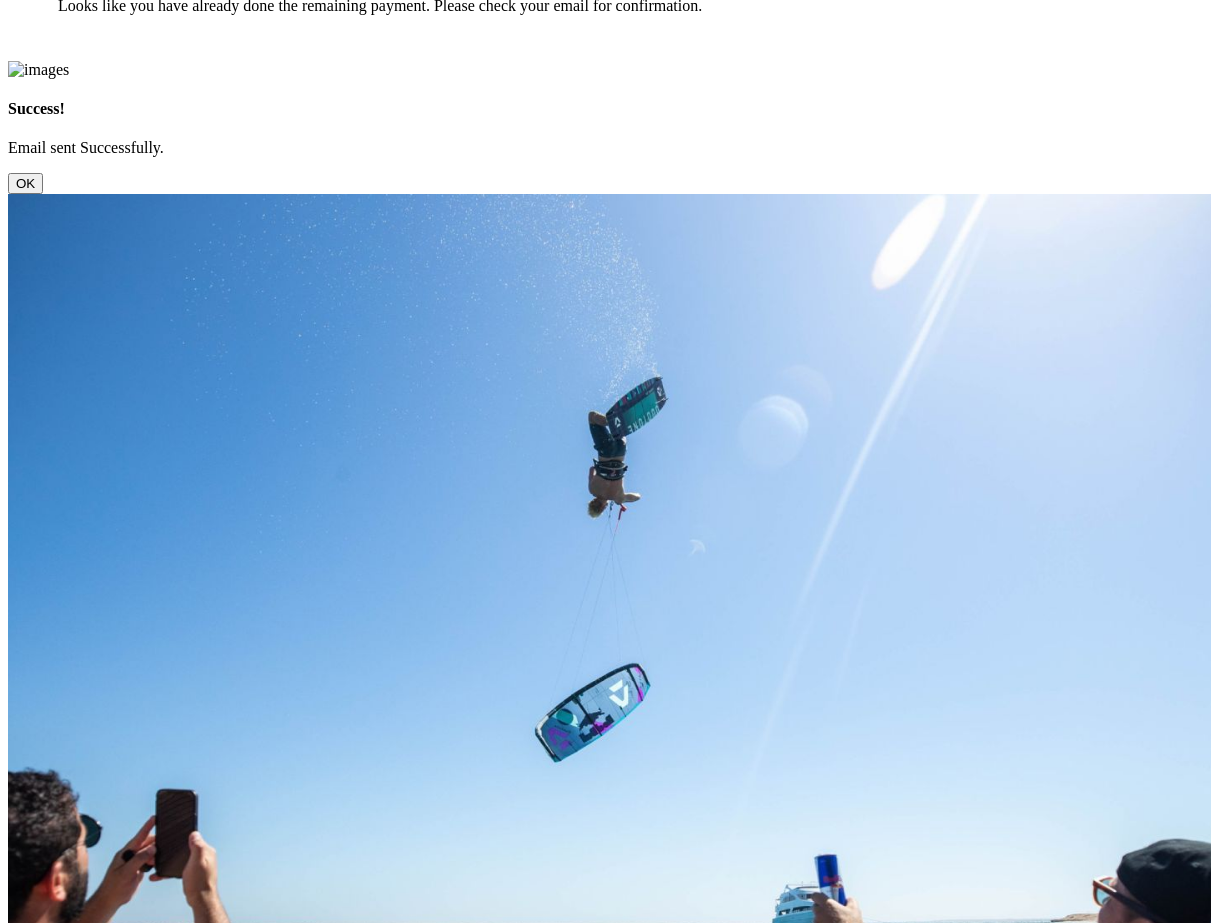 scroll, scrollTop: 0, scrollLeft: 0, axis: both 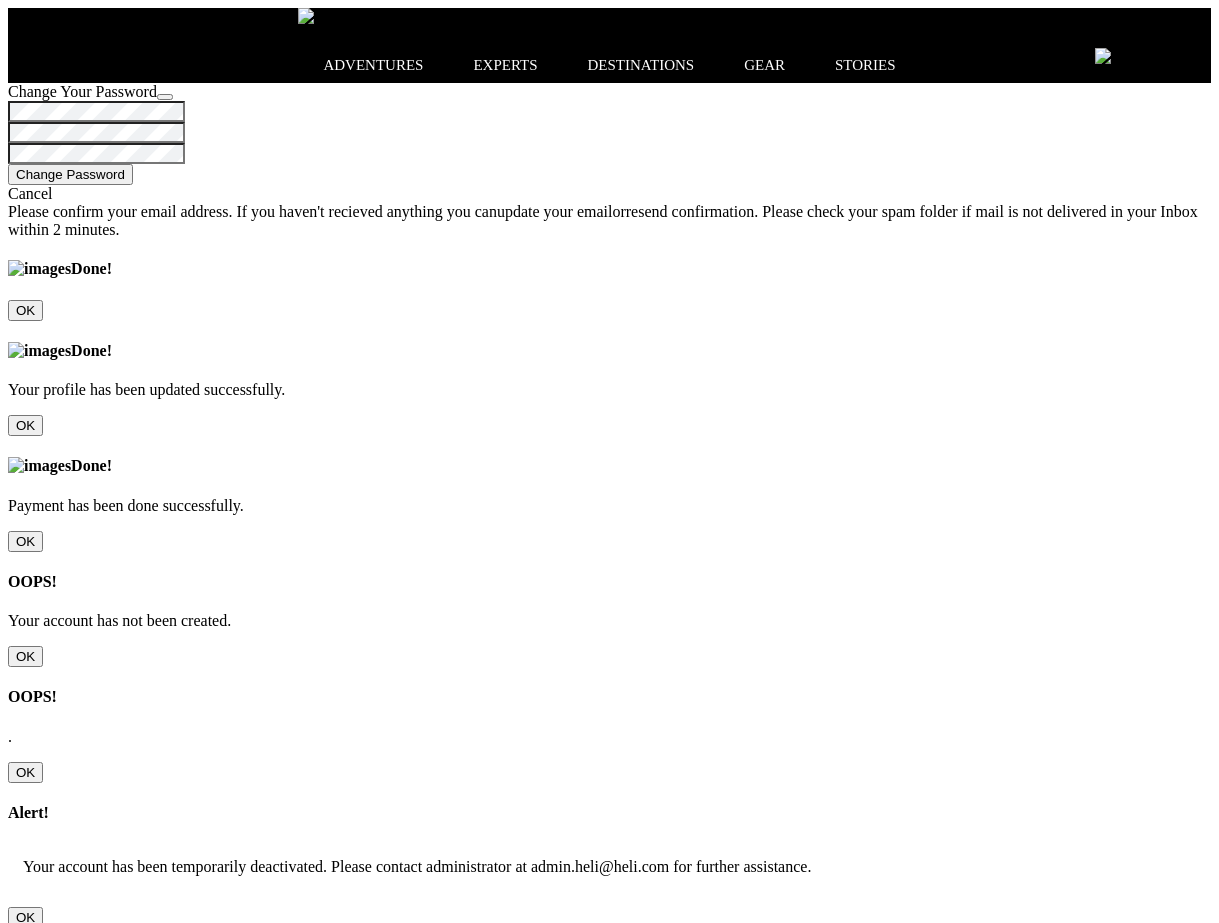 click at bounding box center [609, 2570] 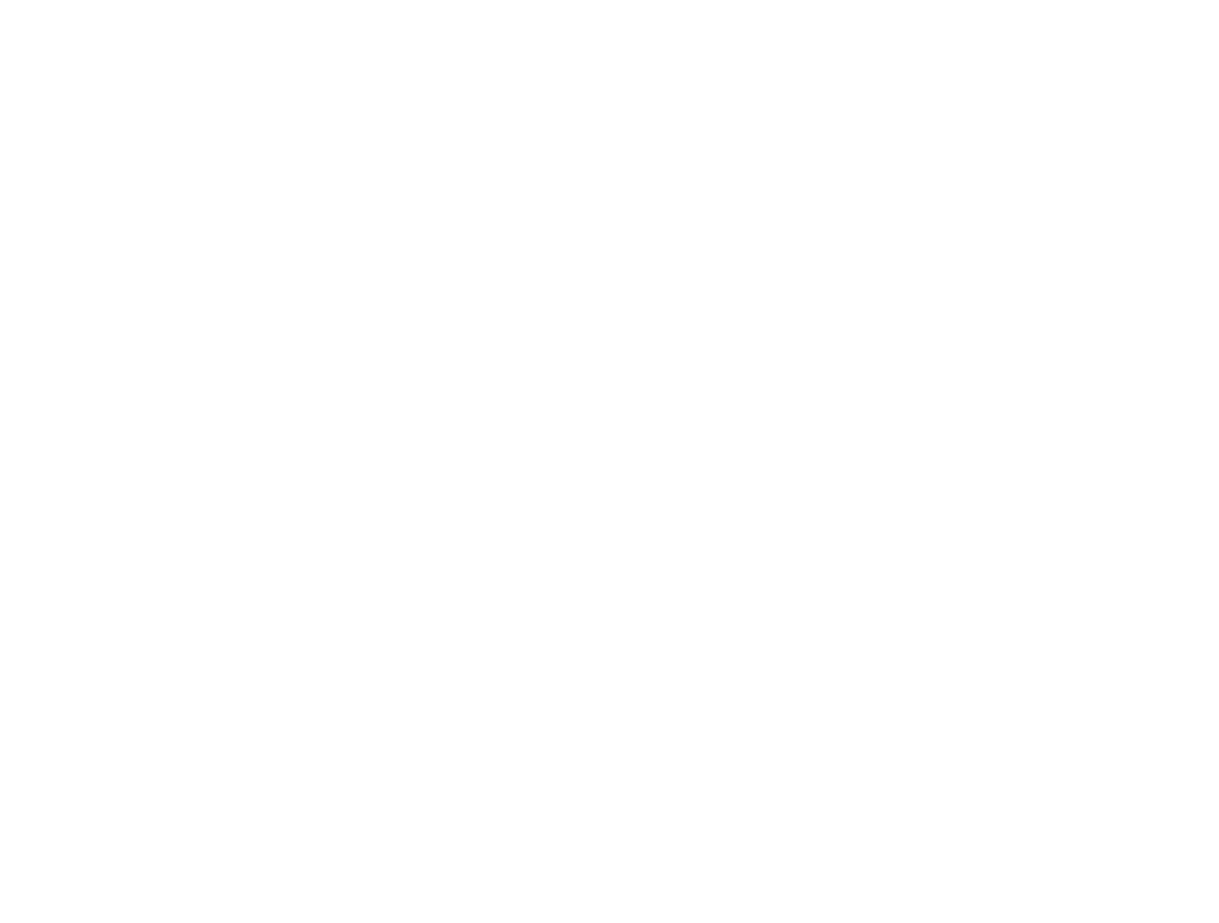 scroll, scrollTop: 0, scrollLeft: 0, axis: both 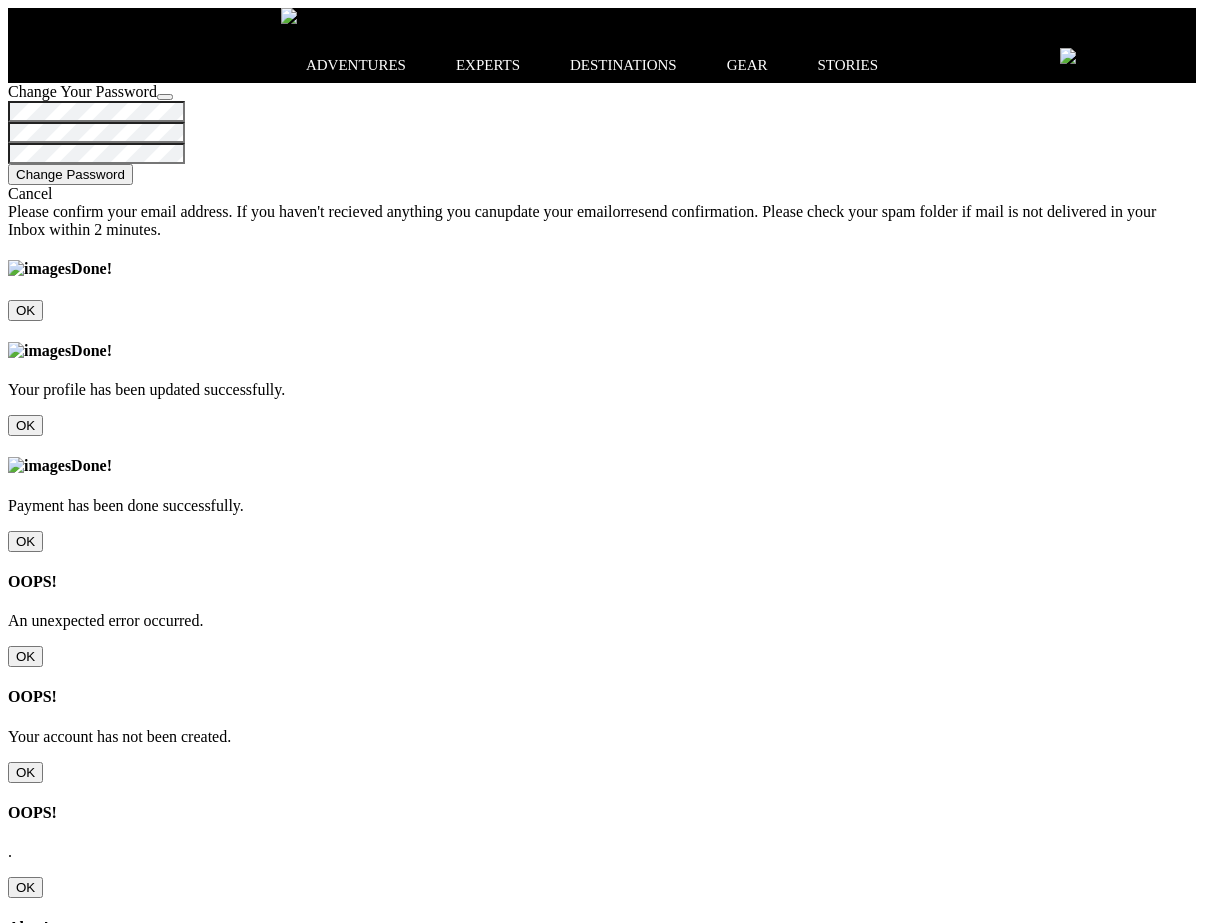 click on "OOPS! An unexpected error occurred. OK" at bounding box center [602, 620] 